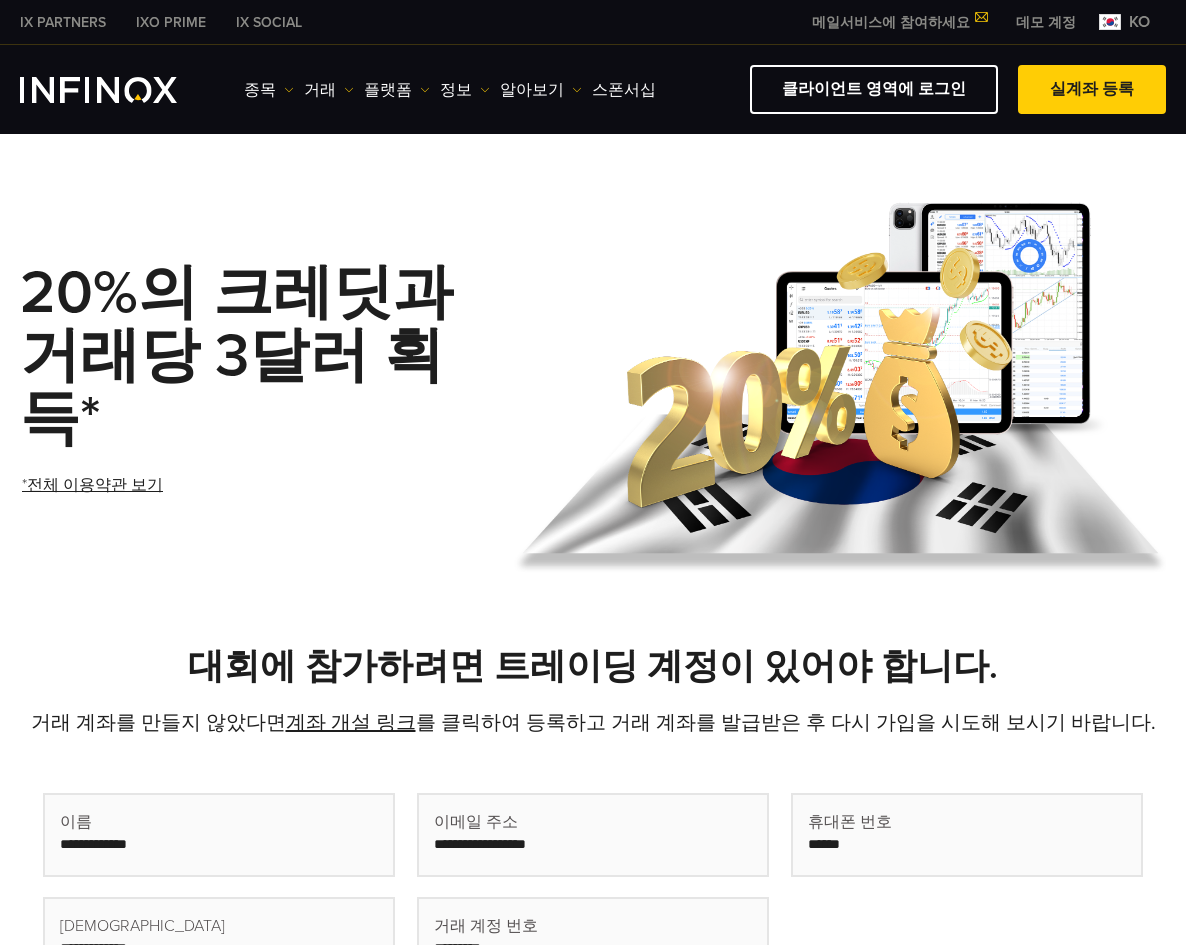 scroll, scrollTop: 0, scrollLeft: 0, axis: both 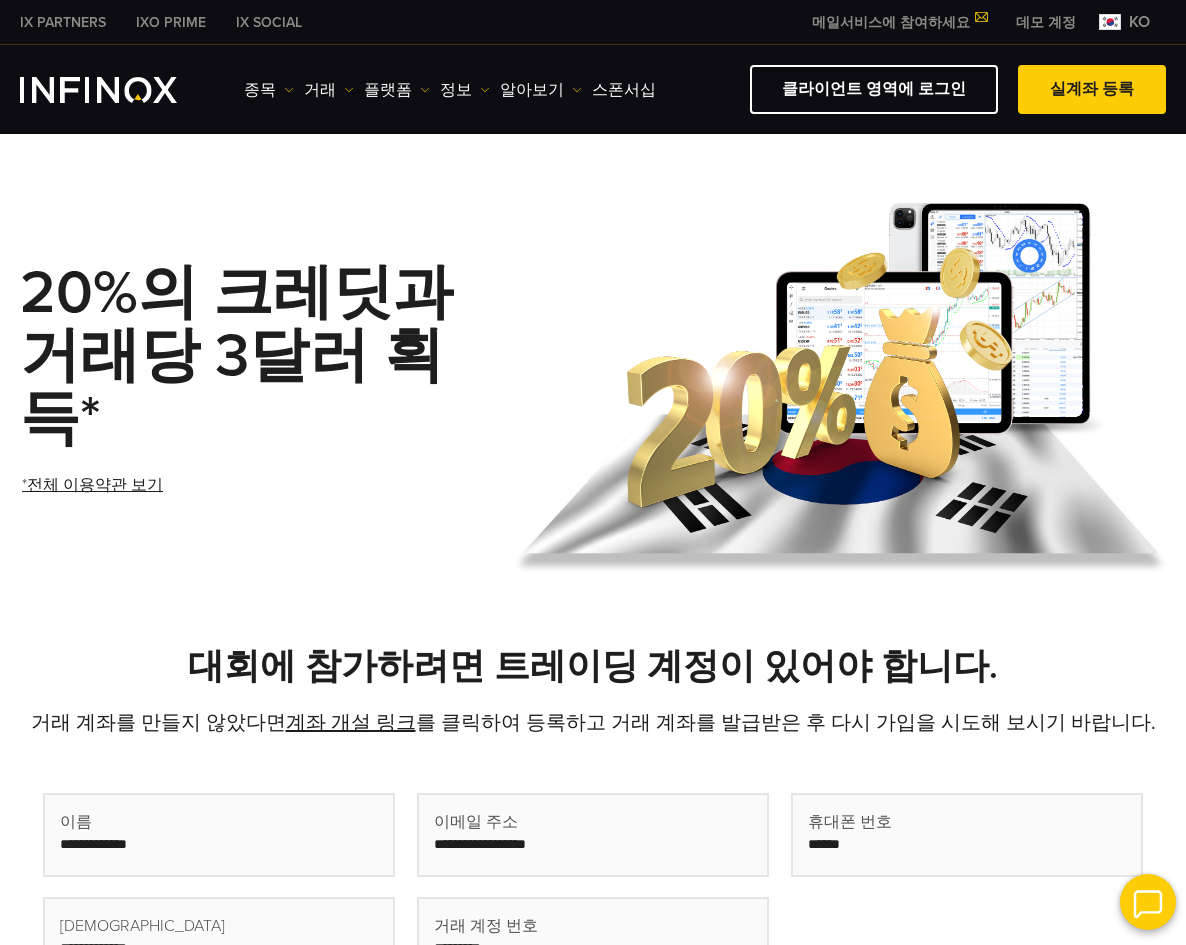 click at bounding box center [219, 835] 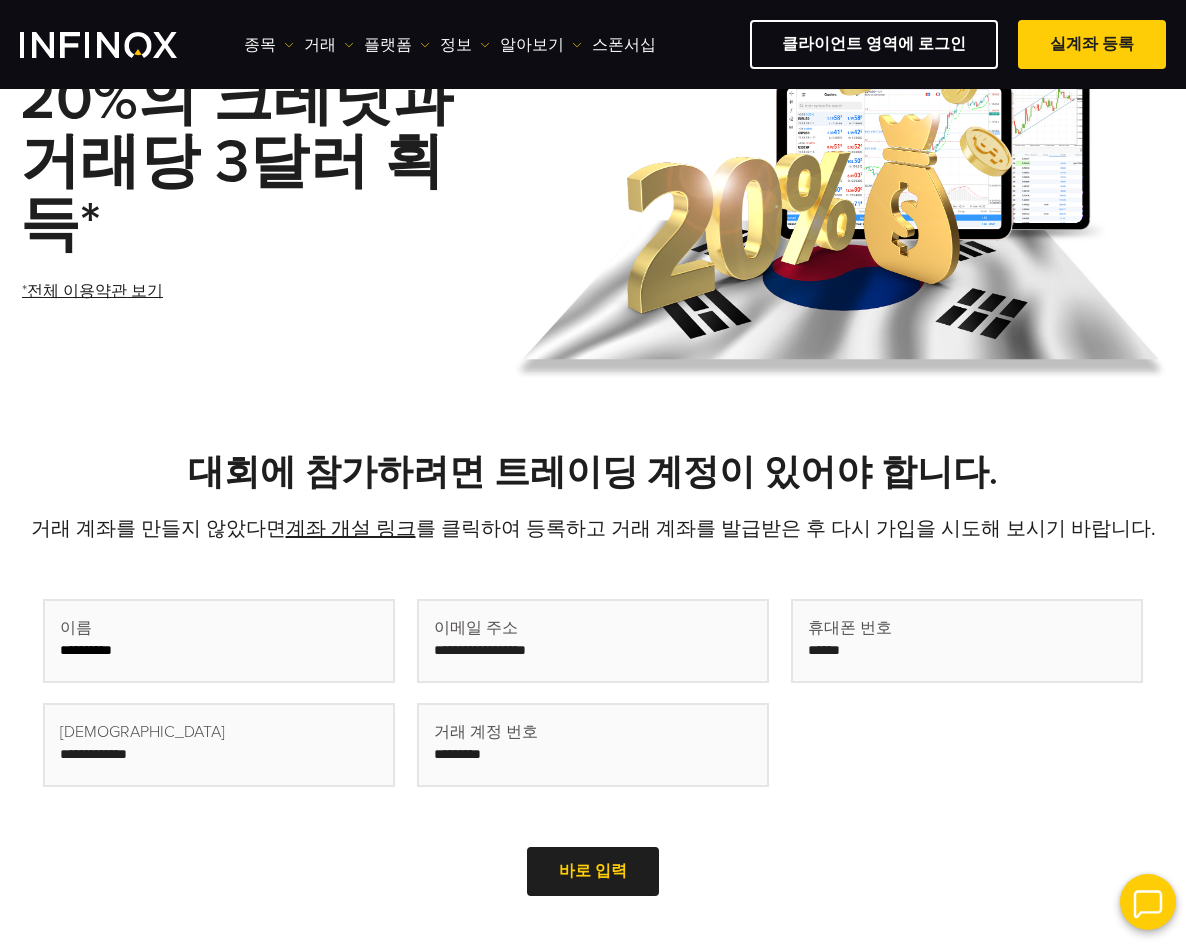scroll, scrollTop: 200, scrollLeft: 0, axis: vertical 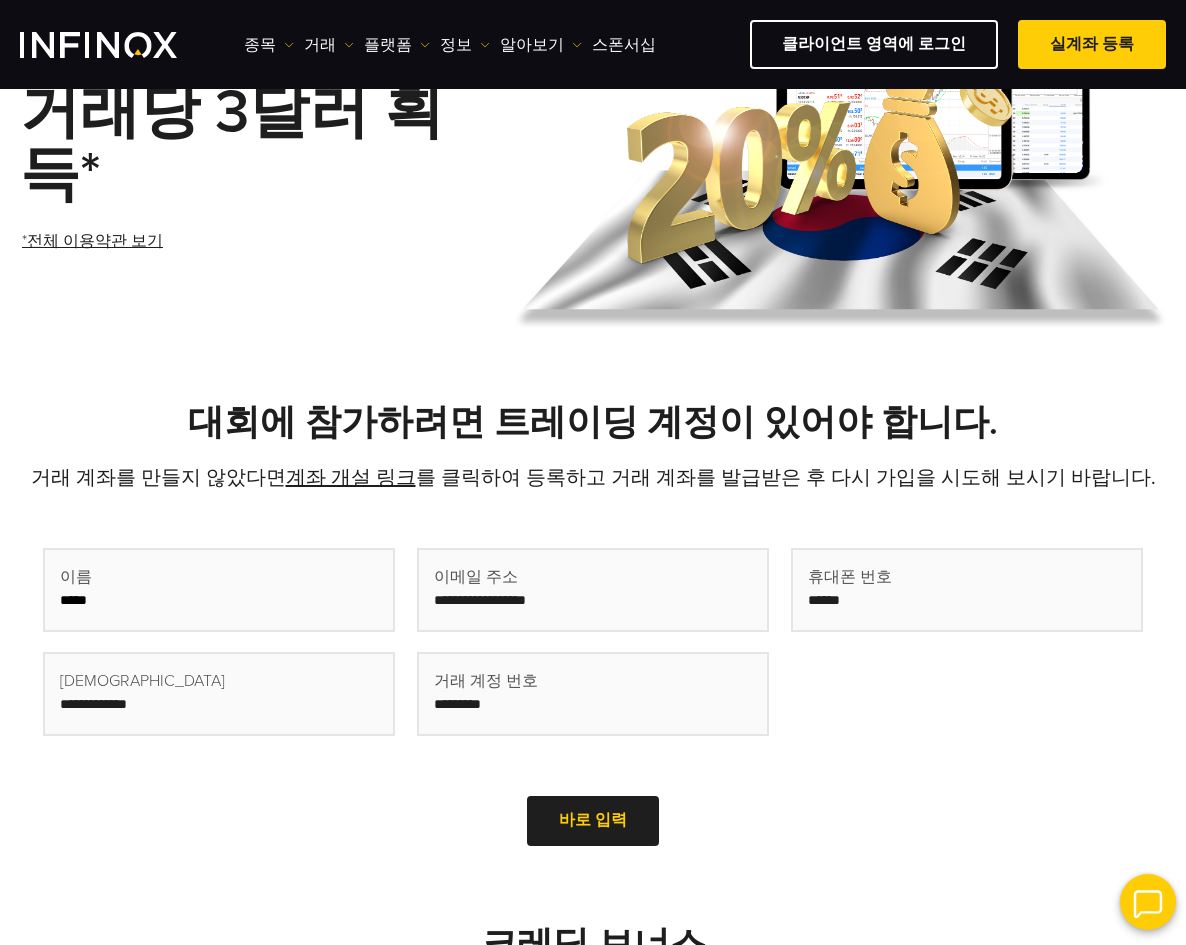 type on "*****" 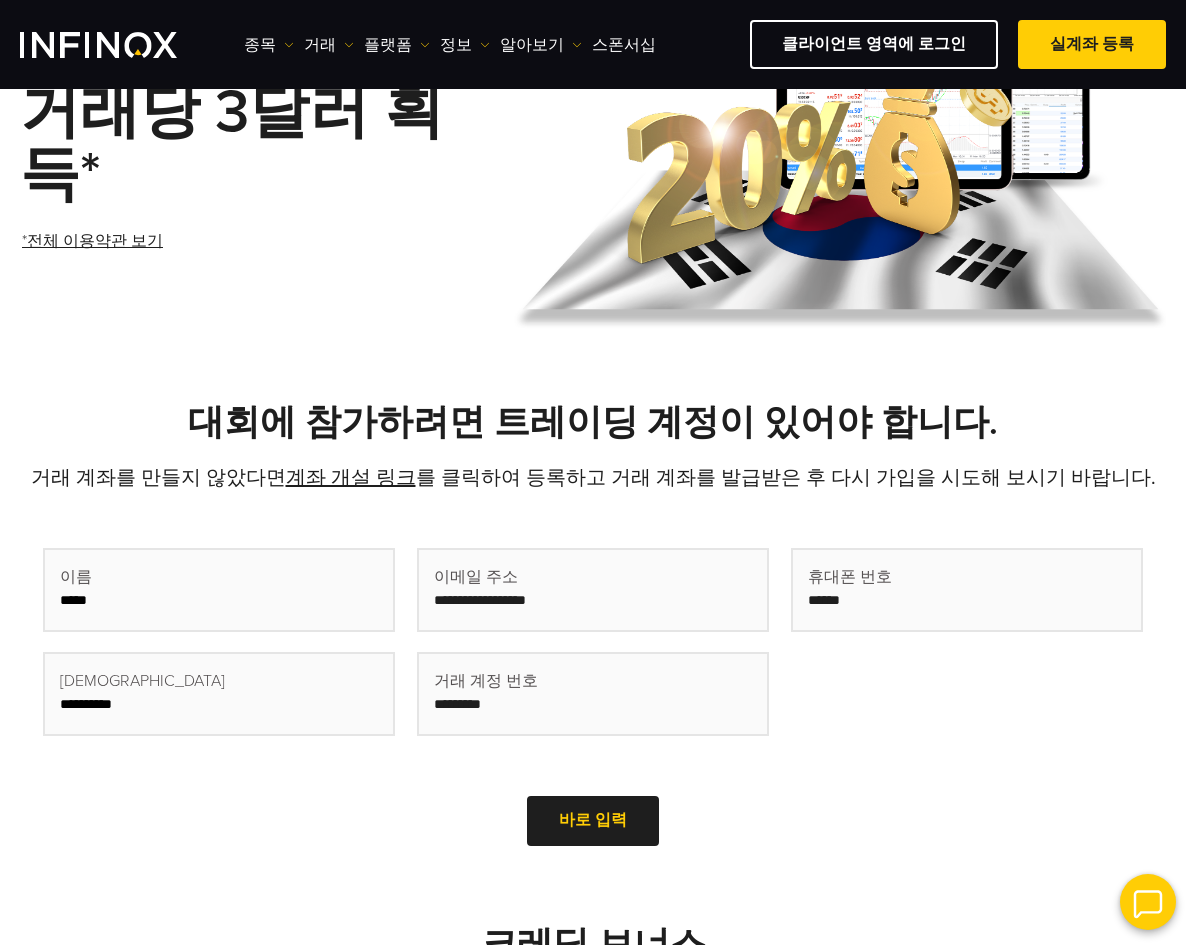 click on "**********" at bounding box center (219, 694) 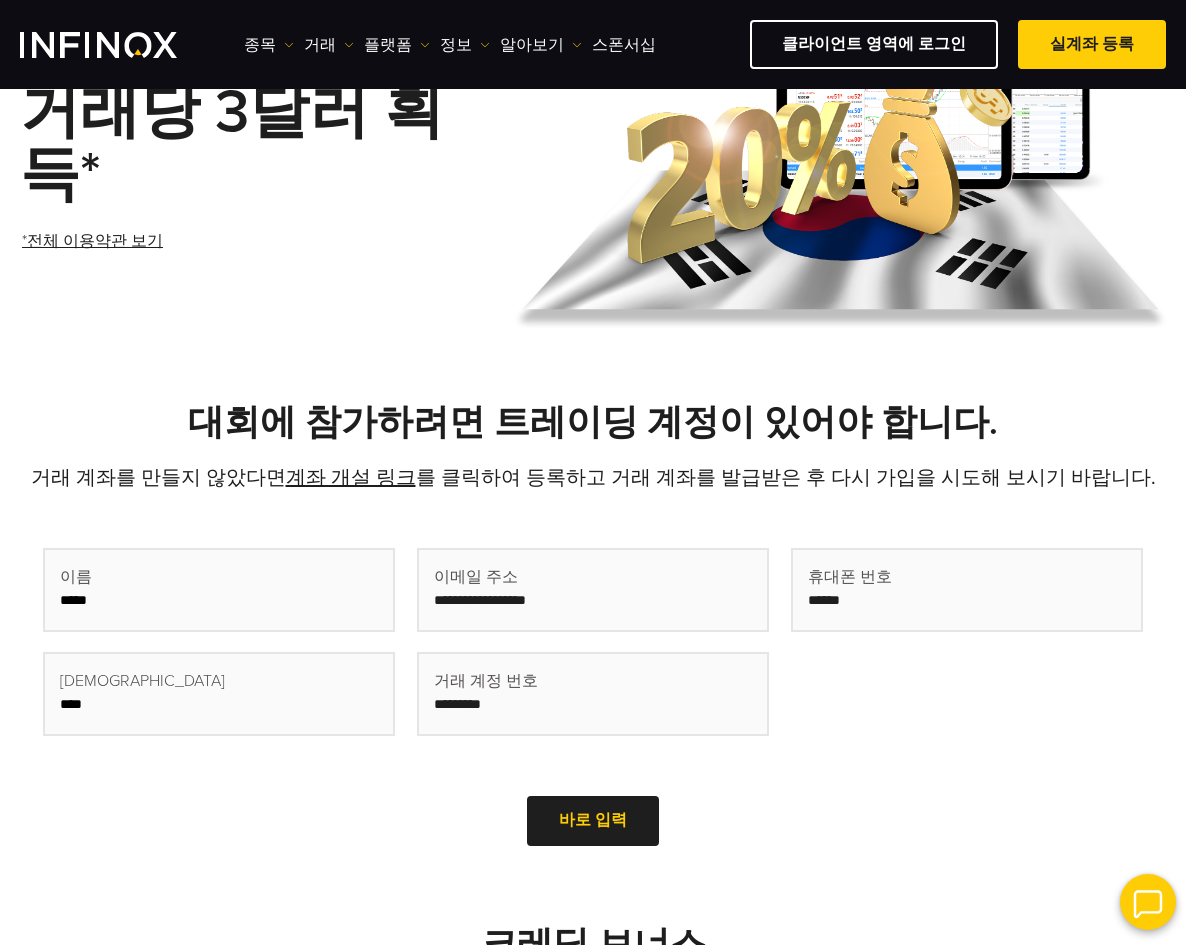 type on "****" 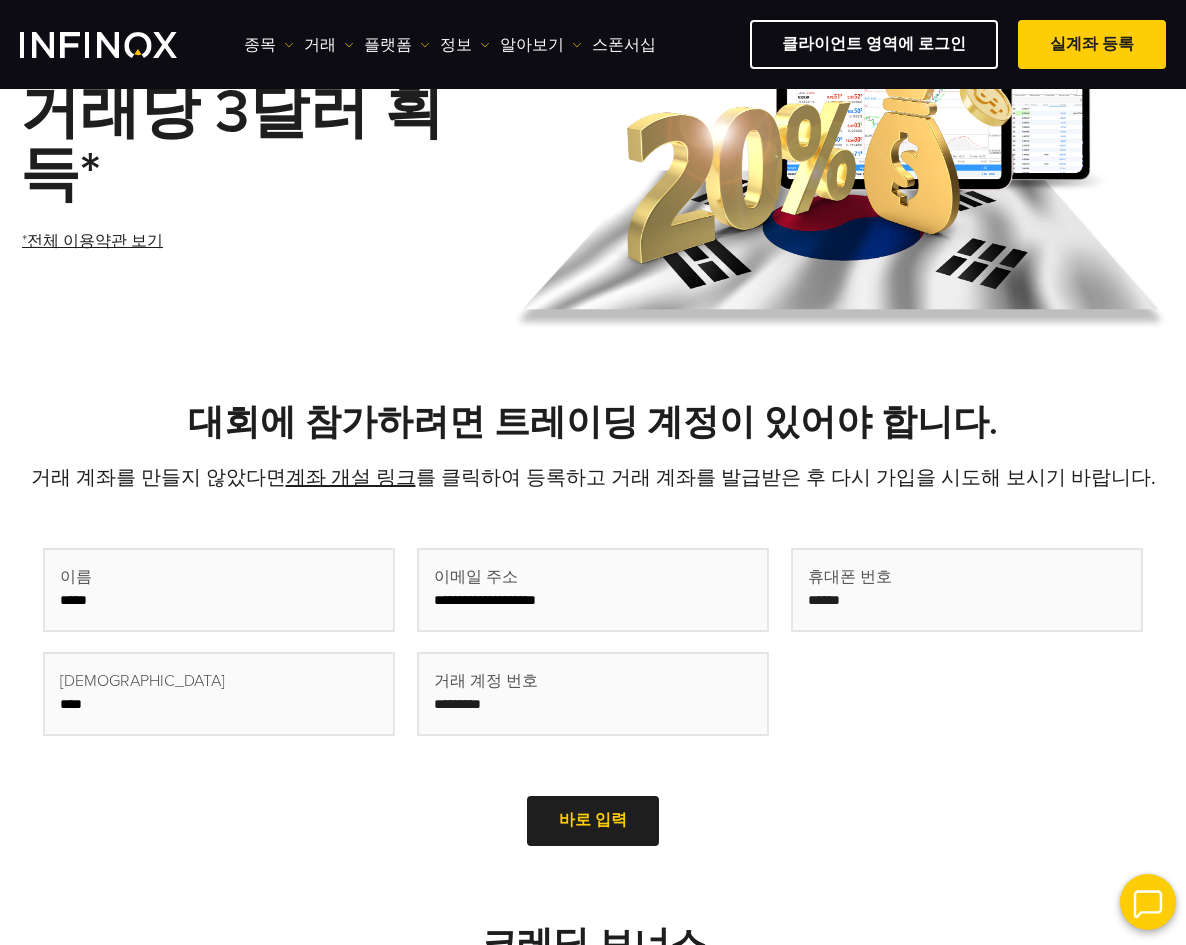 type on "**********" 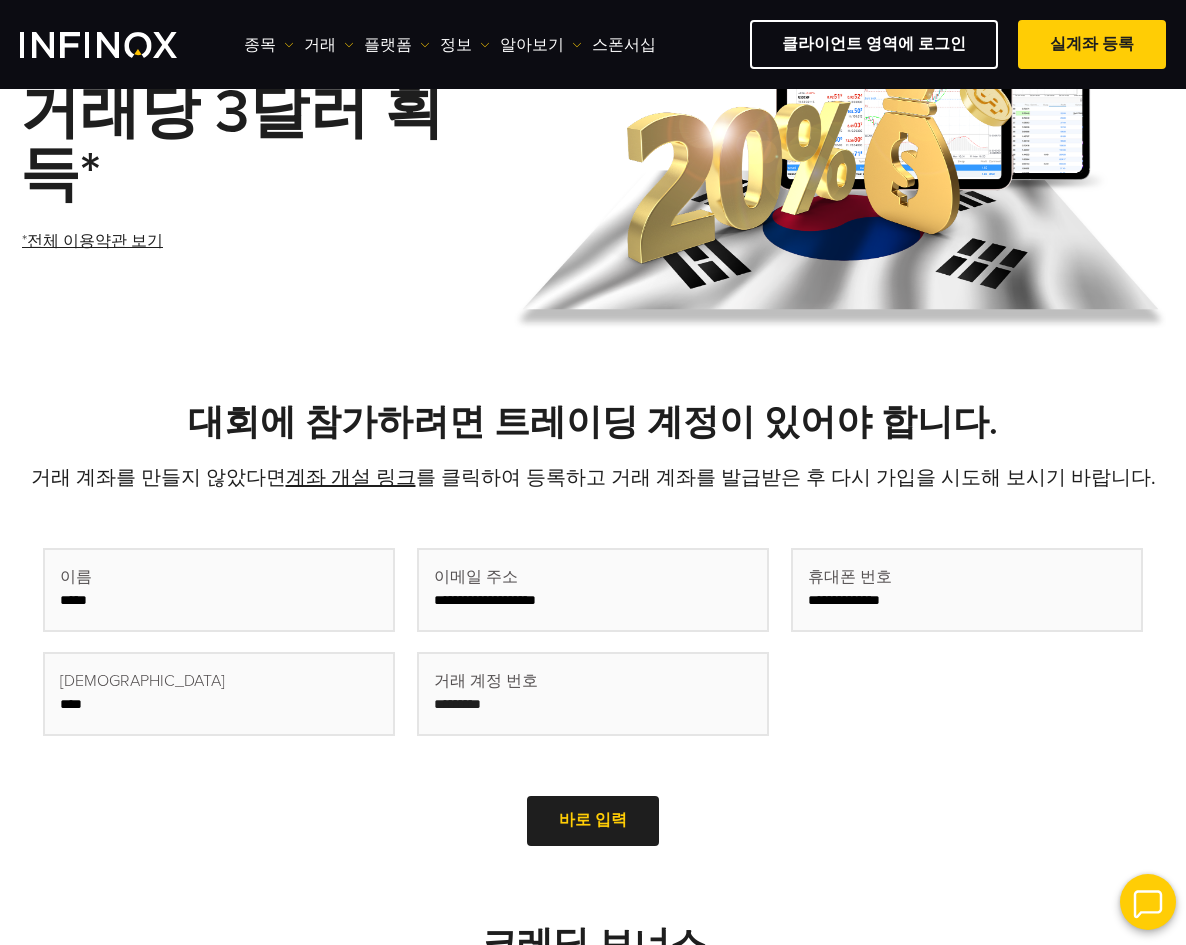 type on "**********" 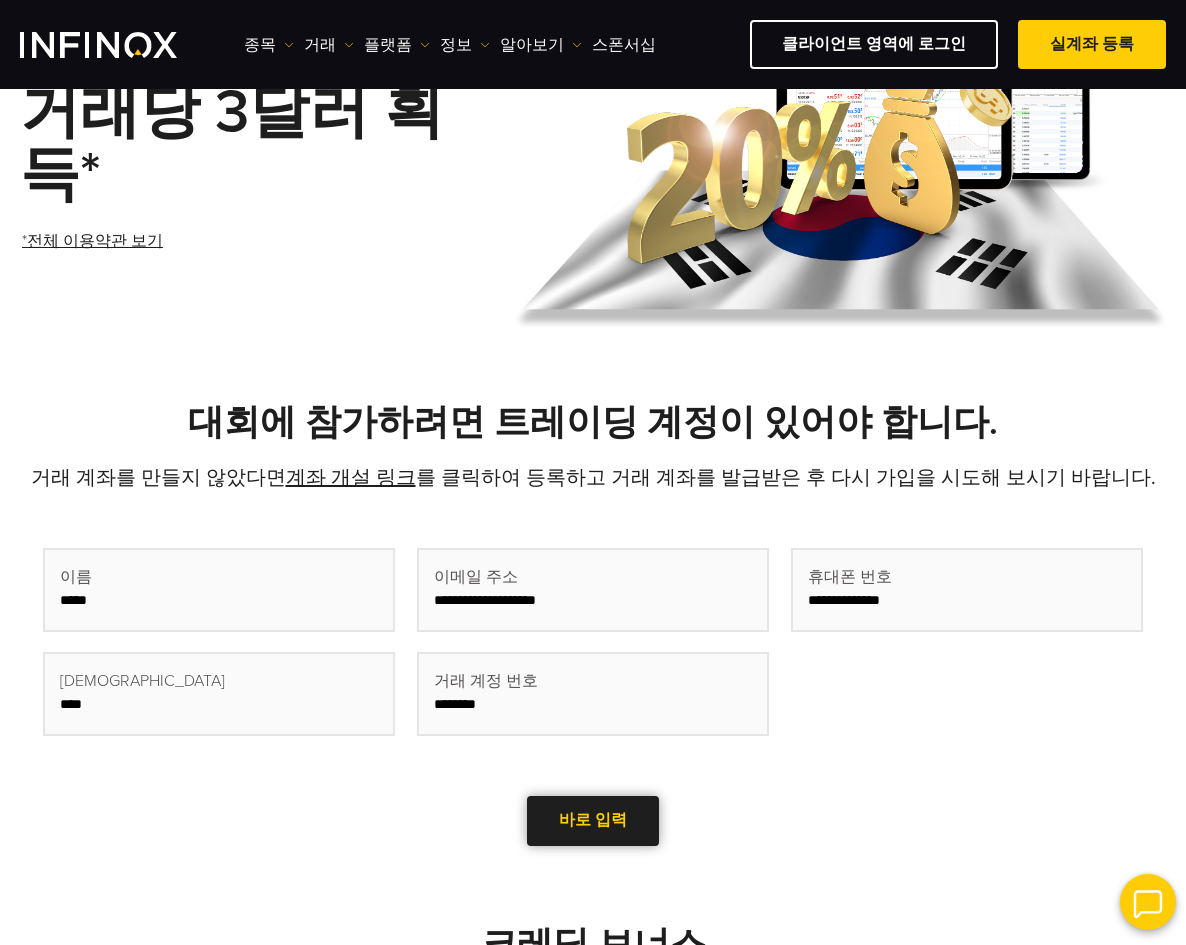 type on "********" 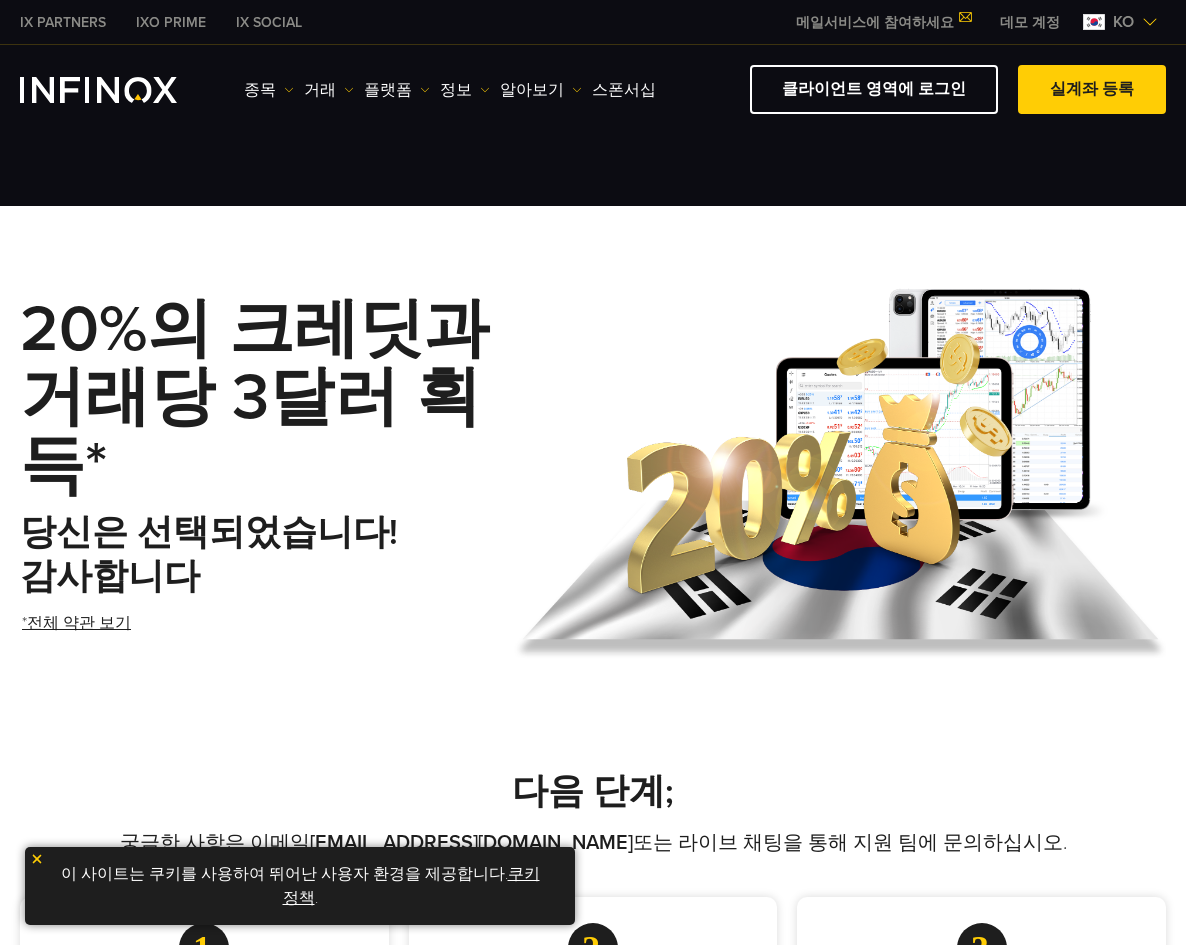 scroll, scrollTop: 300, scrollLeft: 0, axis: vertical 